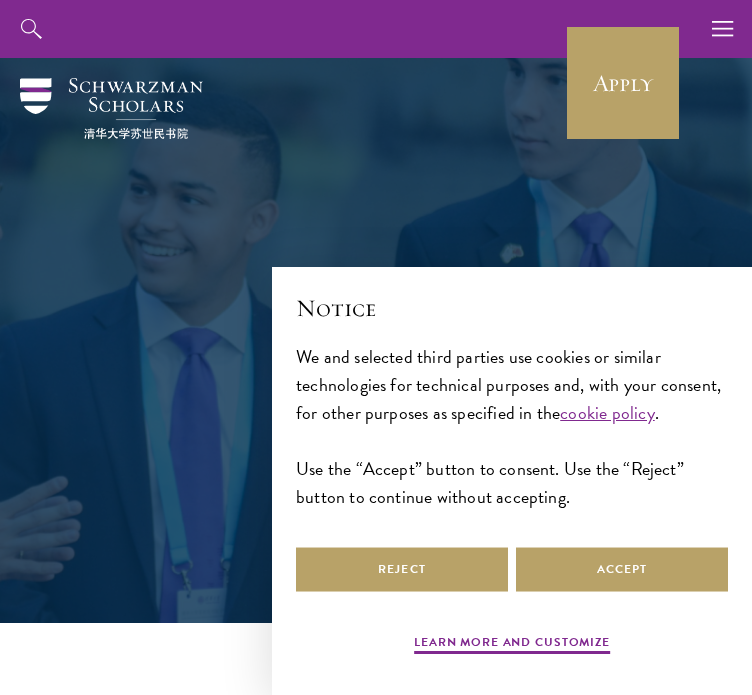 click on "Apply" at bounding box center (623, 83) 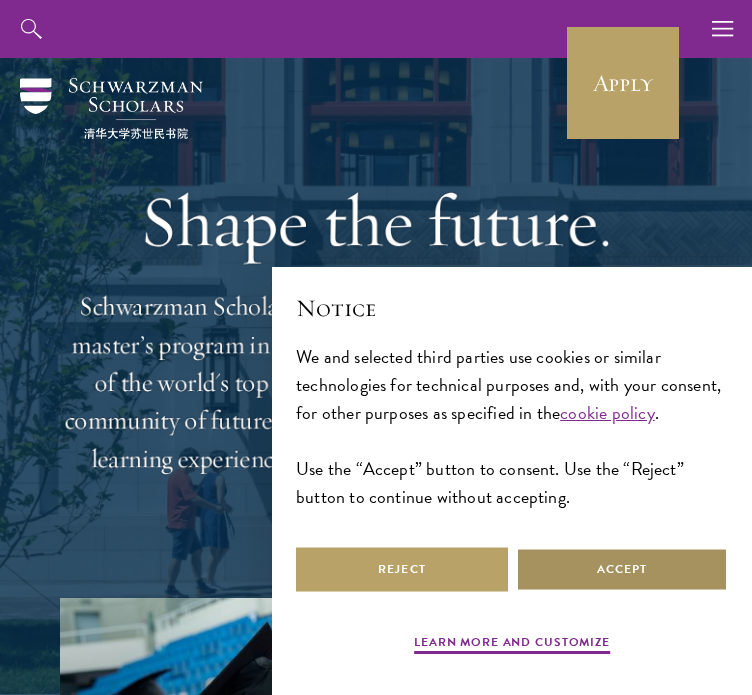 scroll, scrollTop: 0, scrollLeft: 0, axis: both 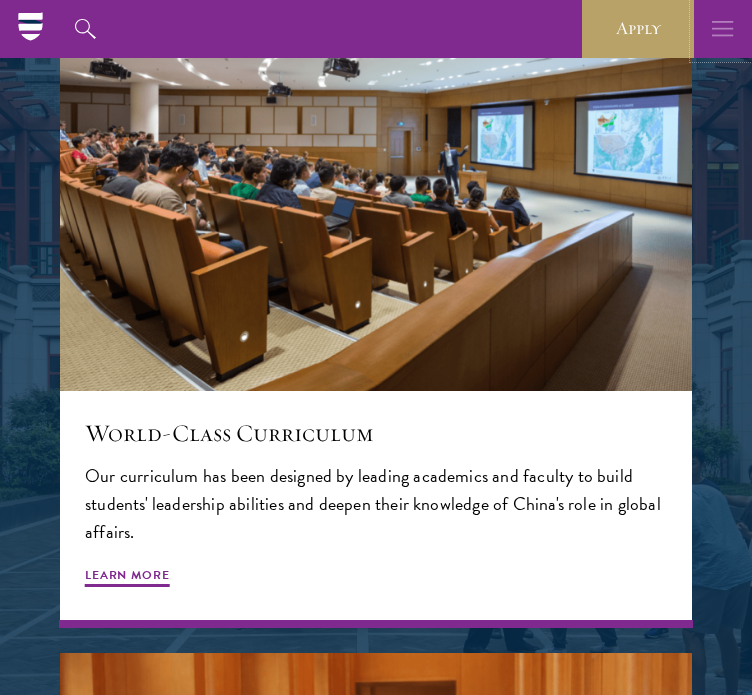 click 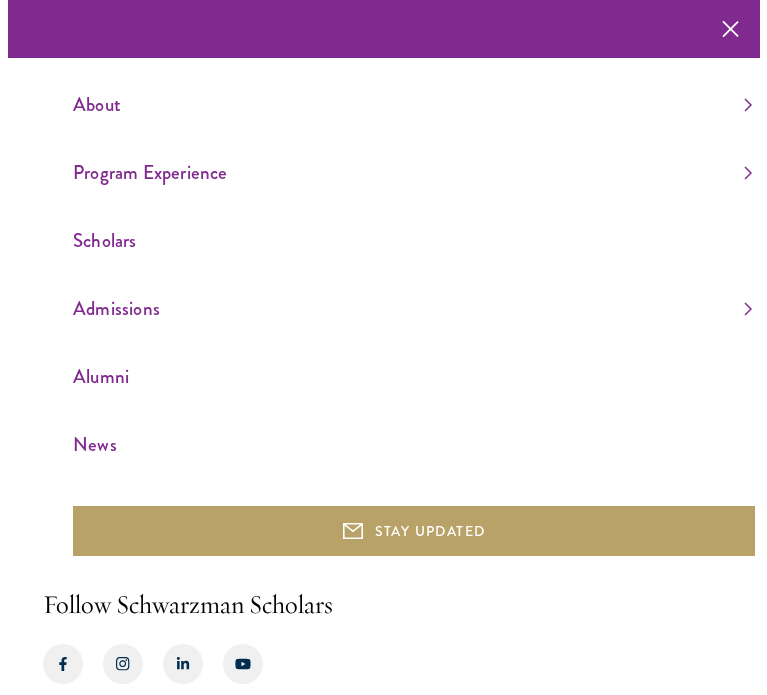 scroll, scrollTop: 1751, scrollLeft: 0, axis: vertical 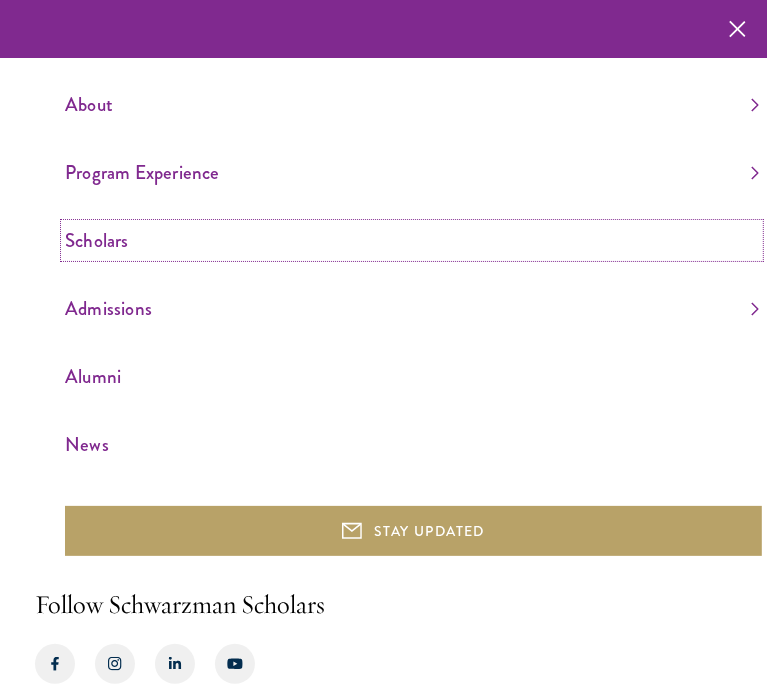 click on "Scholars" at bounding box center (412, 240) 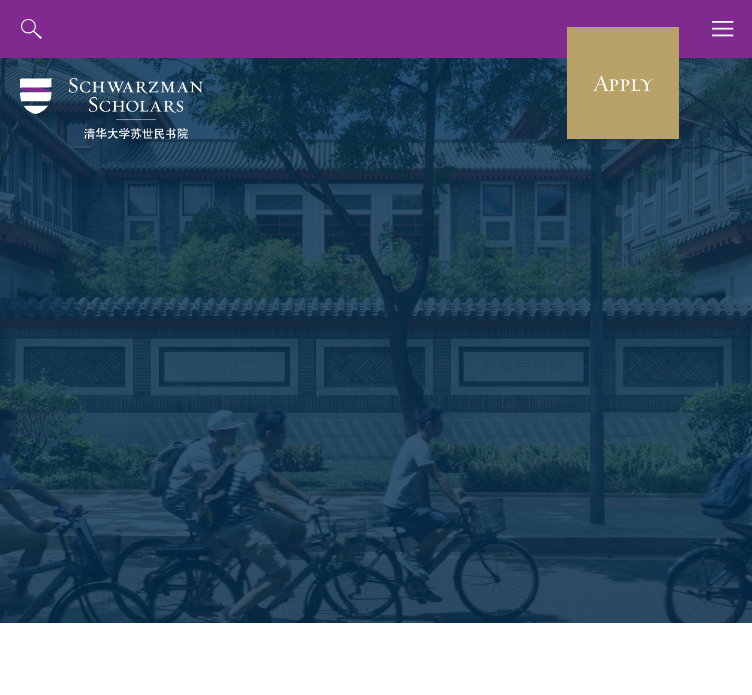scroll, scrollTop: 0, scrollLeft: 0, axis: both 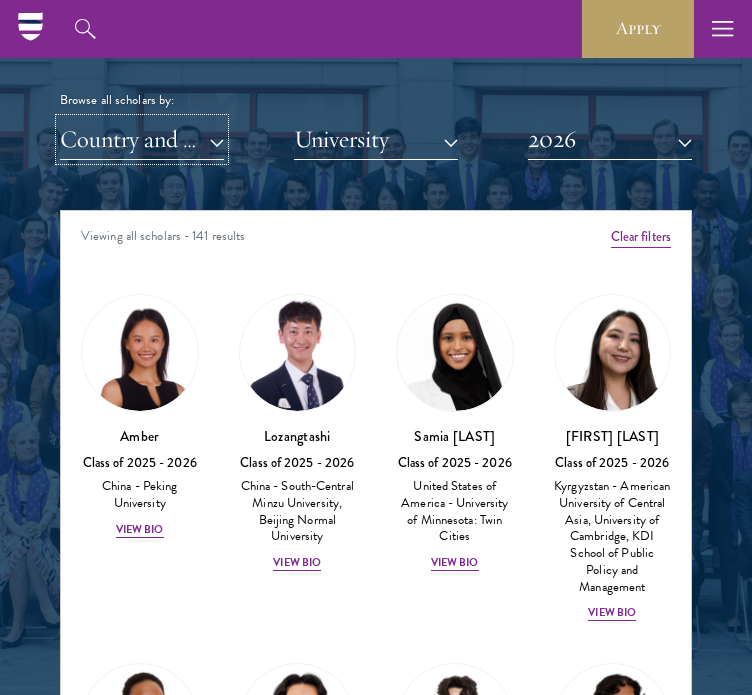 click on "Country and Region" at bounding box center (142, 139) 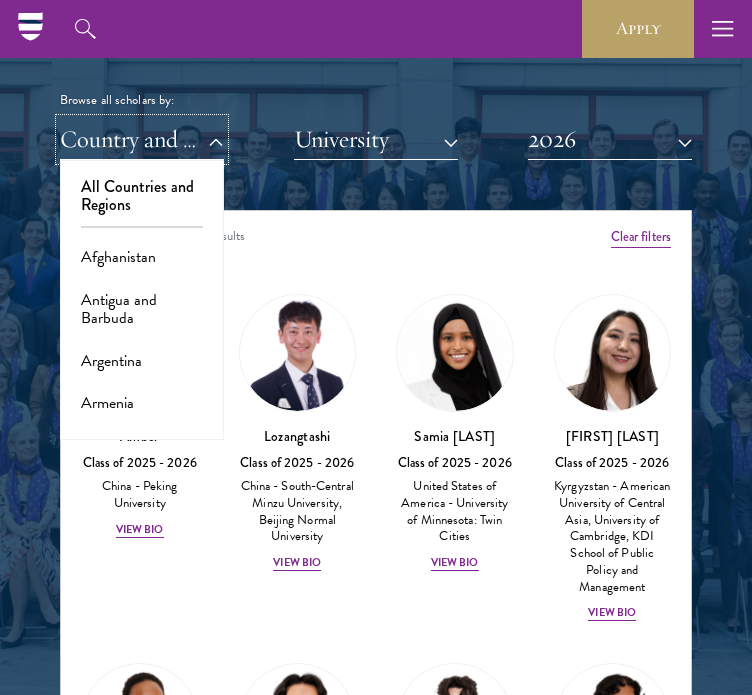 type 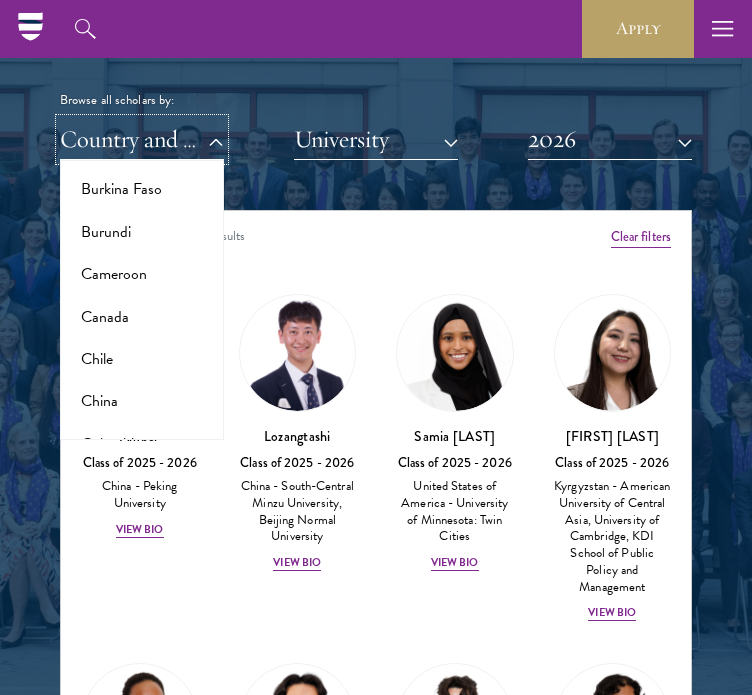 scroll, scrollTop: 855, scrollLeft: 0, axis: vertical 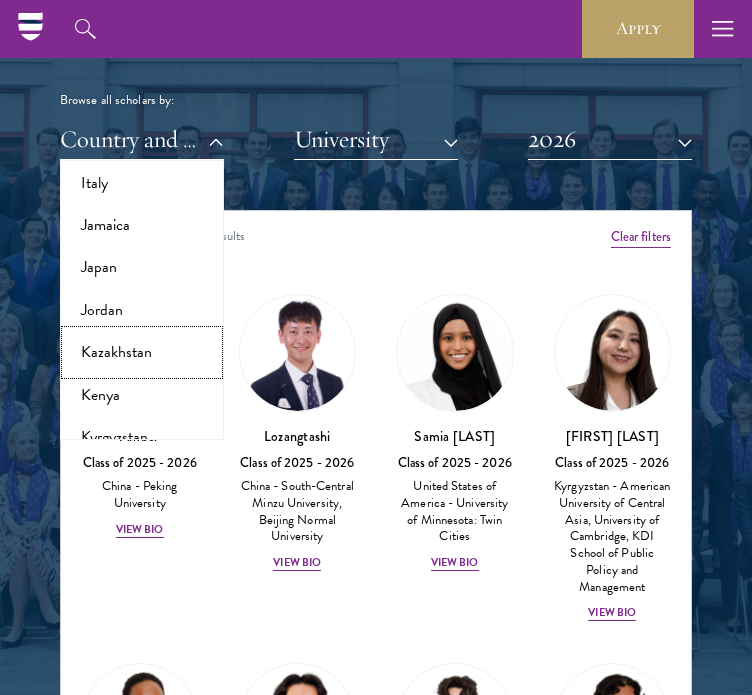click on "Kazakhstan" at bounding box center (142, 352) 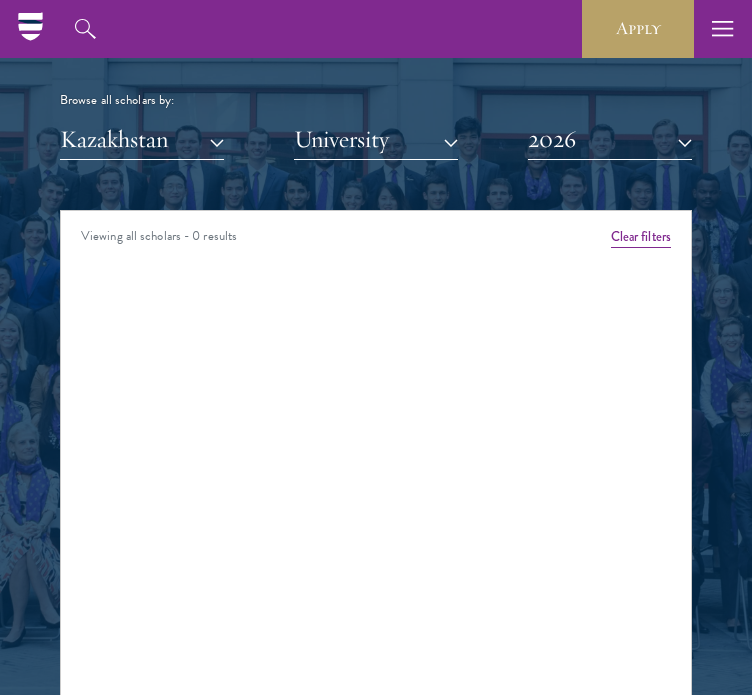 click on "Scholar Directory
Congratulations and welcome to the
Schwarzman Scholars Class of 2026!
Browse all scholars by:
Kazakhstan
All Countries and Regions
Afghanistan
Antigua and Barbuda
Argentina
Armenia
Australia
Austria
Azerbaijan
Bangladesh
Belarus
Benin
Bosnia and Herzegovina
Botswana
Brazil
Burkina Faso
Burundi
Cameroon
Canada
Chile
China
Colombia
cote D'Ivoire
Croatia
Denmark" at bounding box center [376, 312] 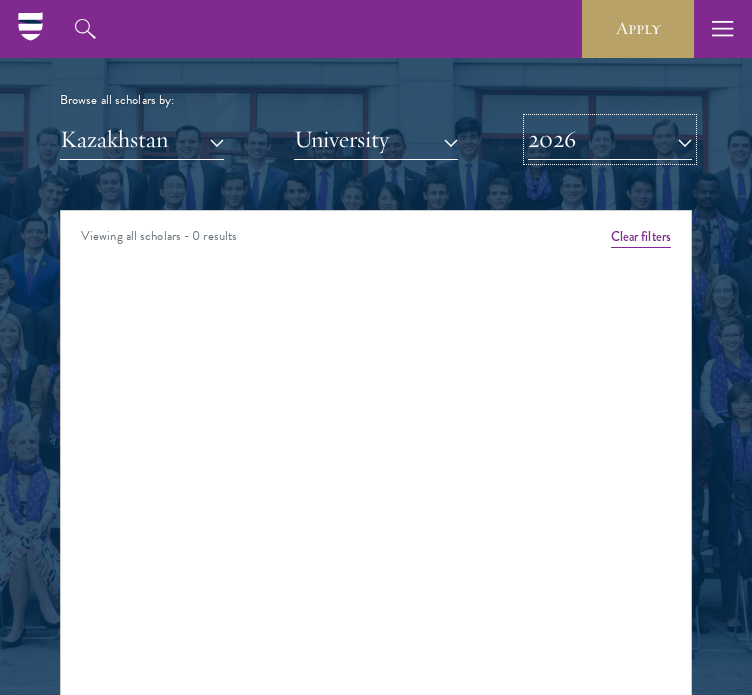 click on "2026" at bounding box center [610, 139] 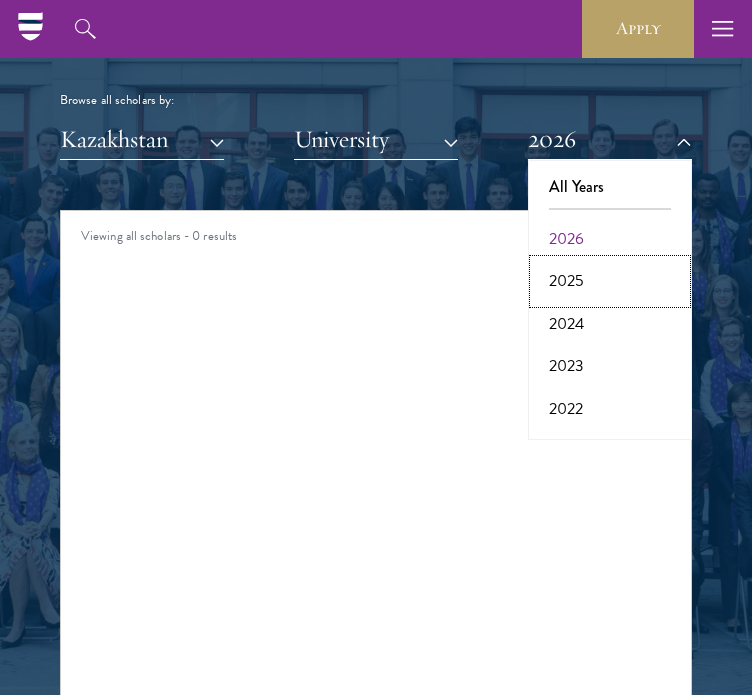 click on "2025" at bounding box center (610, 281) 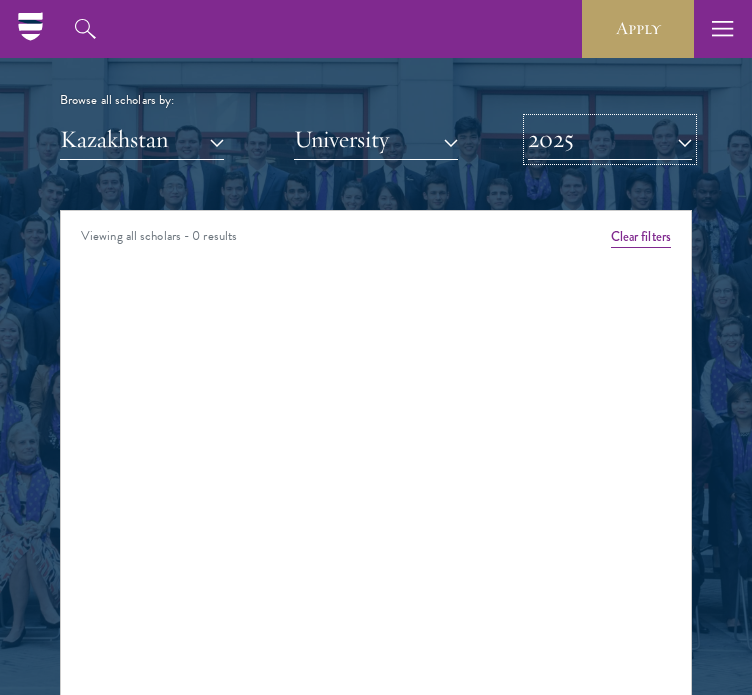 click on "2025" at bounding box center [610, 139] 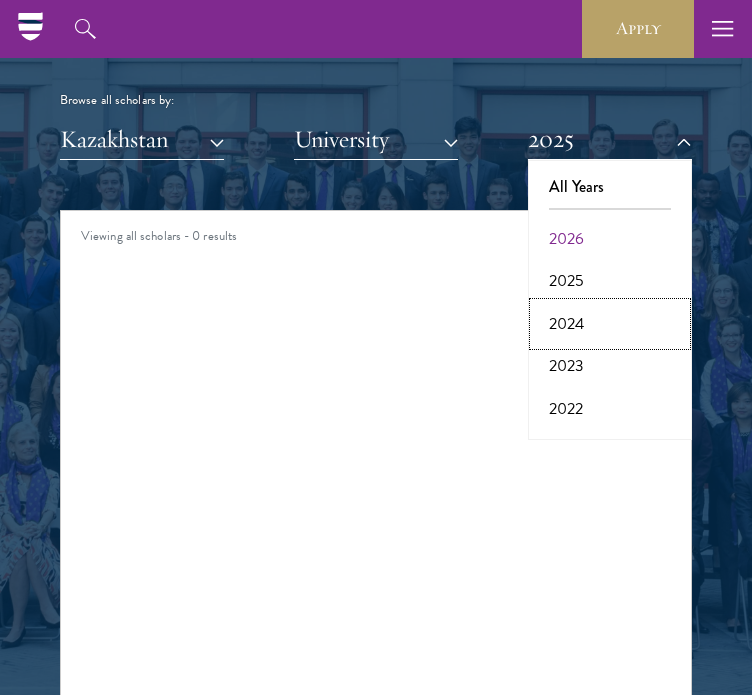 click on "2024" at bounding box center (610, 324) 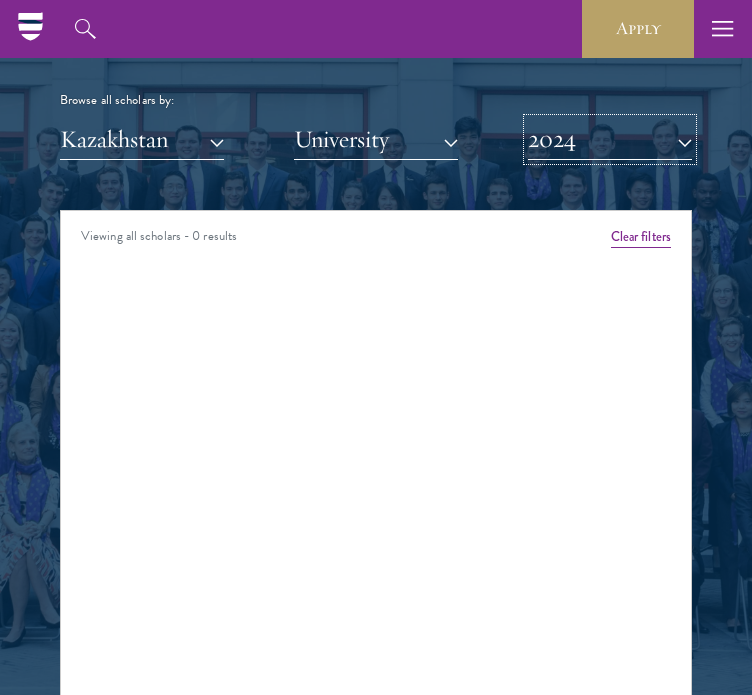 click on "2024" at bounding box center (610, 139) 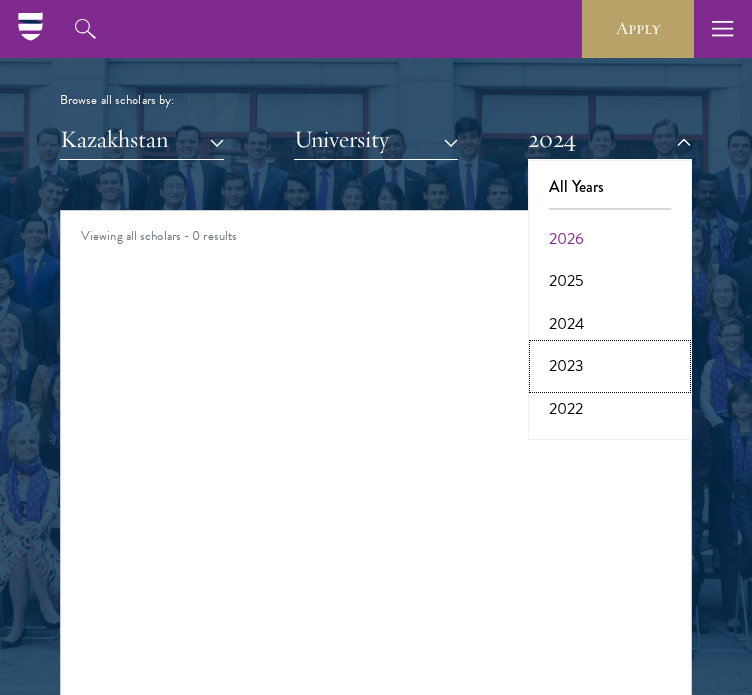 click on "2023" at bounding box center [610, 366] 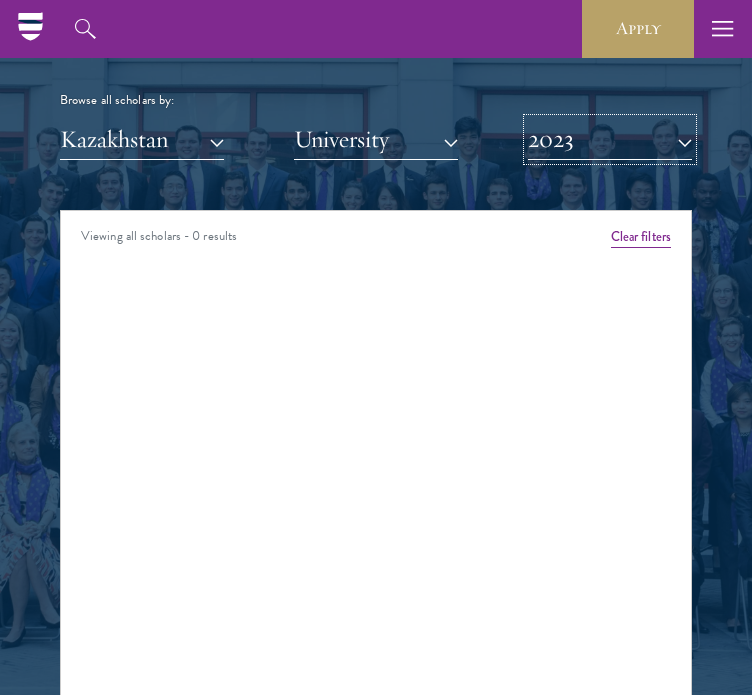 drag, startPoint x: 643, startPoint y: 131, endPoint x: 661, endPoint y: 127, distance: 18.439089 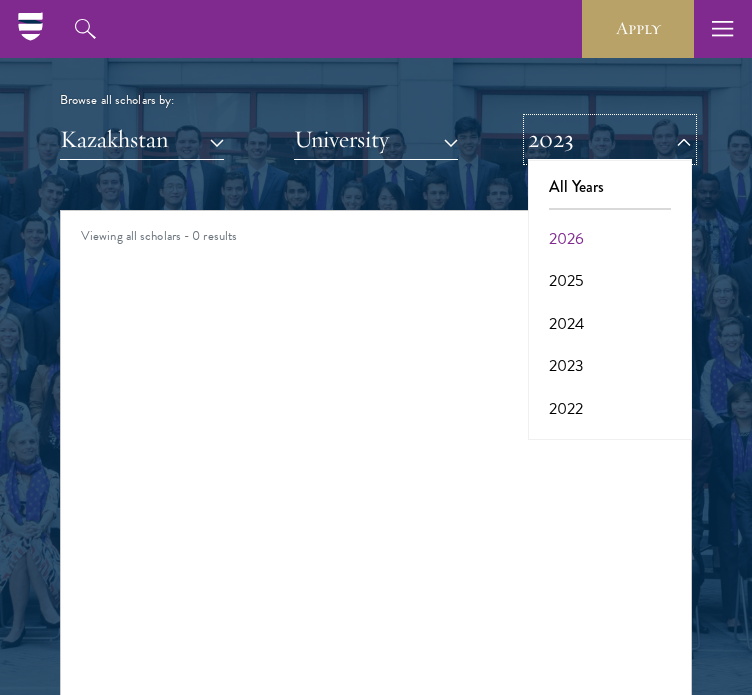 click on "2023" at bounding box center (610, 139) 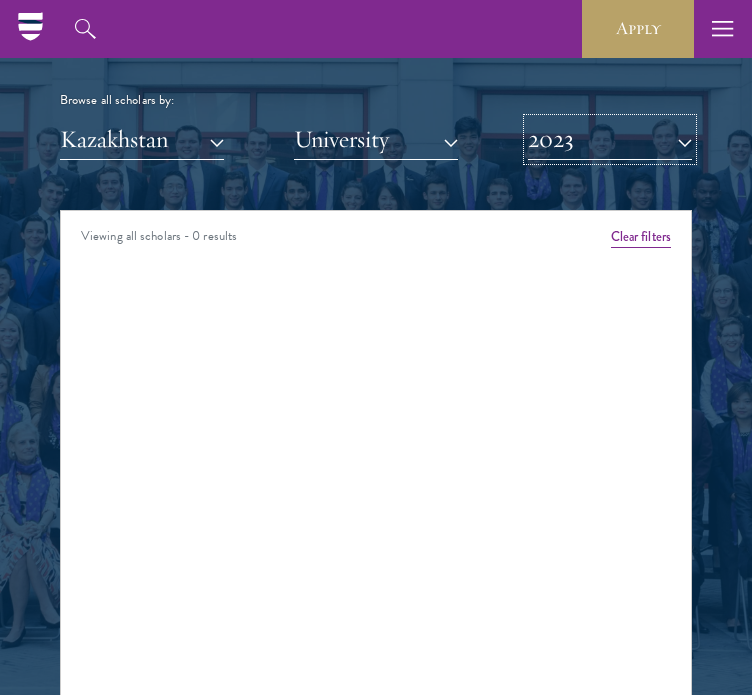 click on "2023" at bounding box center [610, 139] 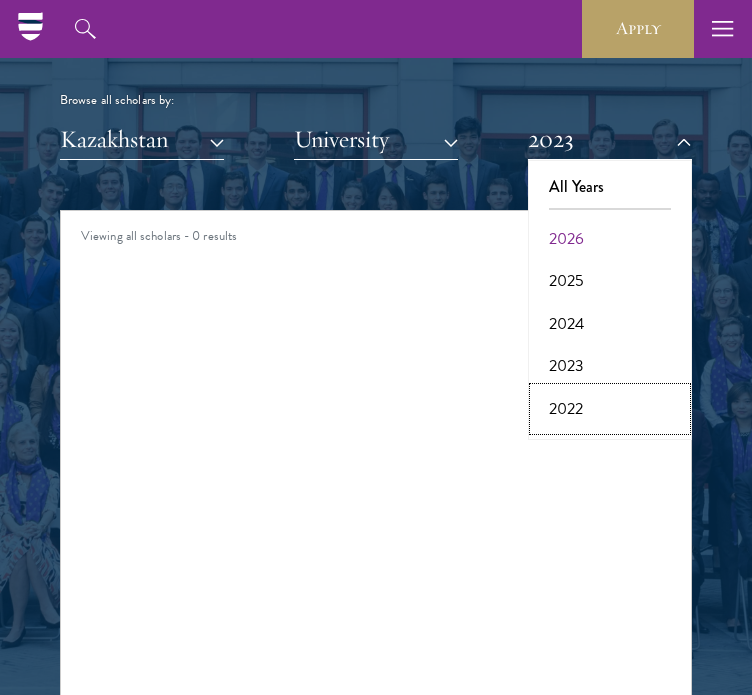 click on "2022" at bounding box center (610, 409) 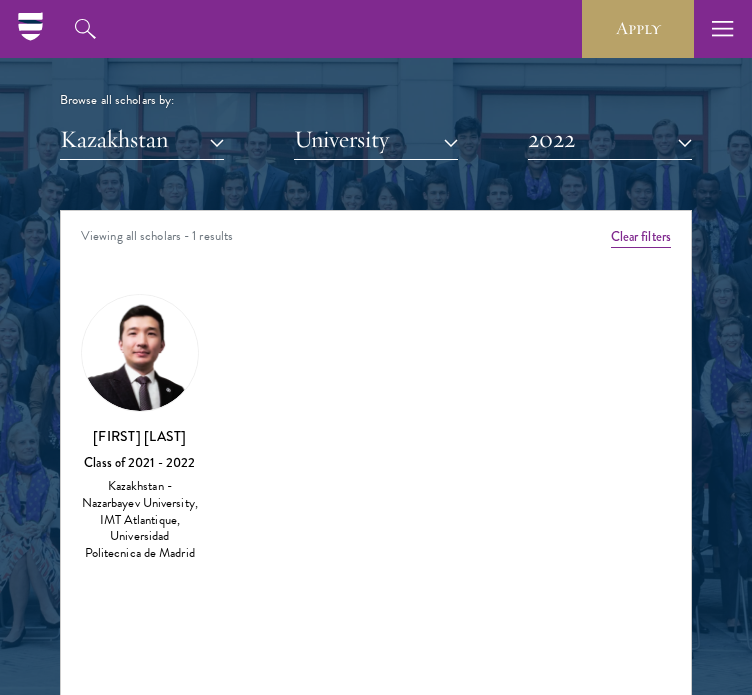 click at bounding box center (140, 353) 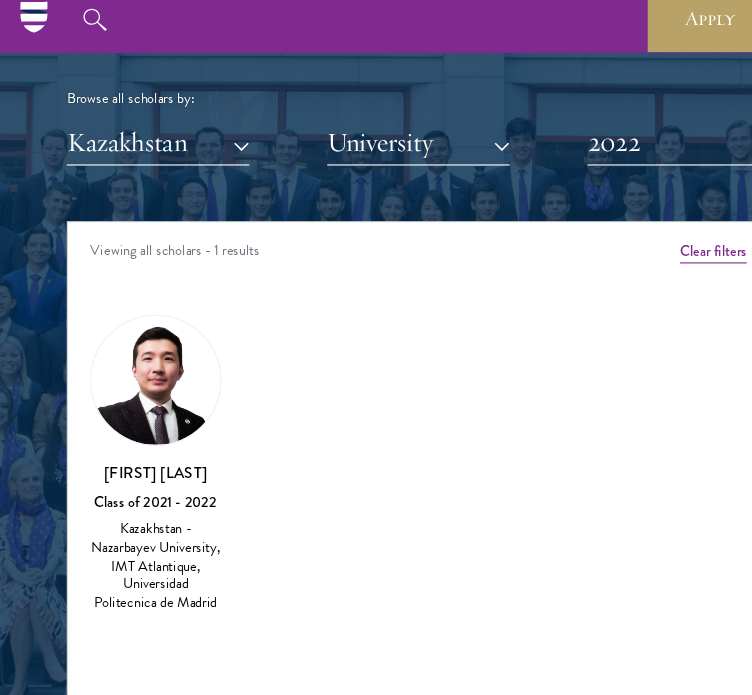 scroll, scrollTop: 2360, scrollLeft: 0, axis: vertical 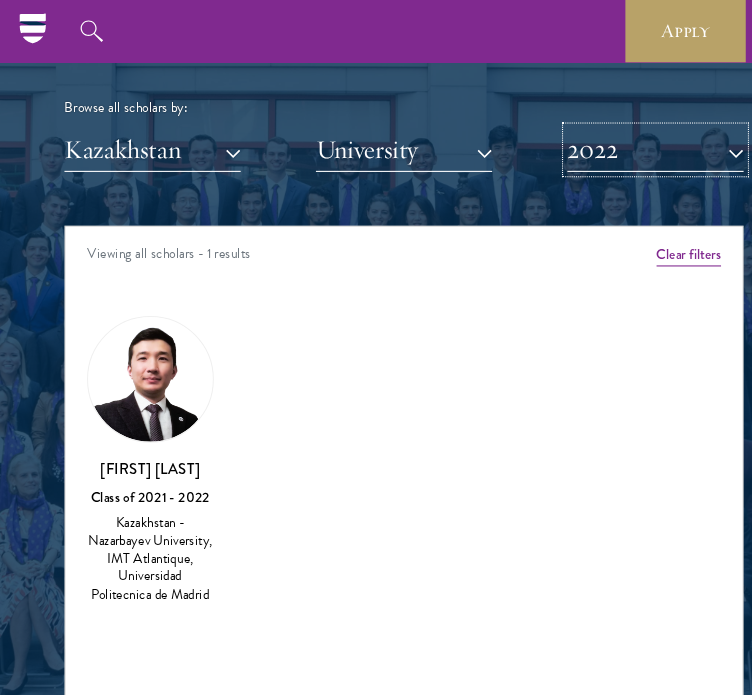 click on "2022" at bounding box center [610, 139] 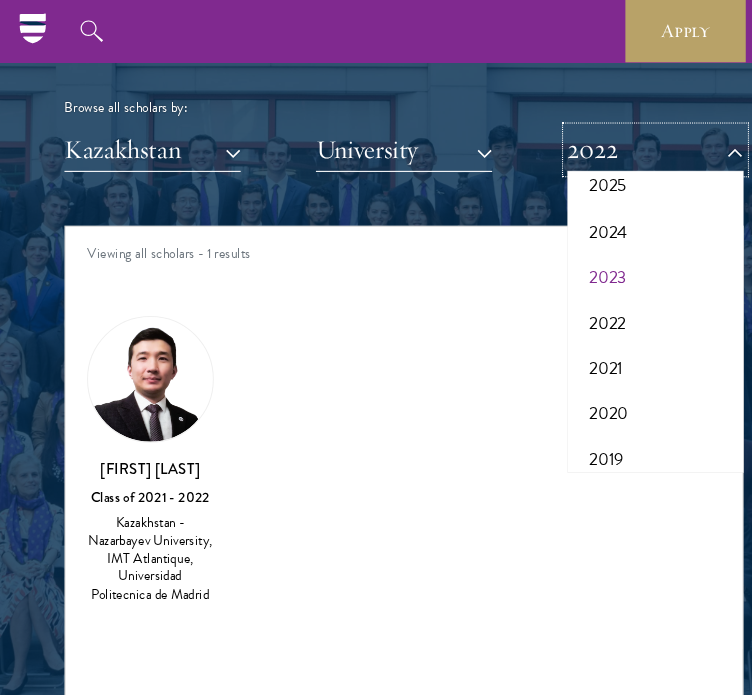 scroll, scrollTop: 110, scrollLeft: 0, axis: vertical 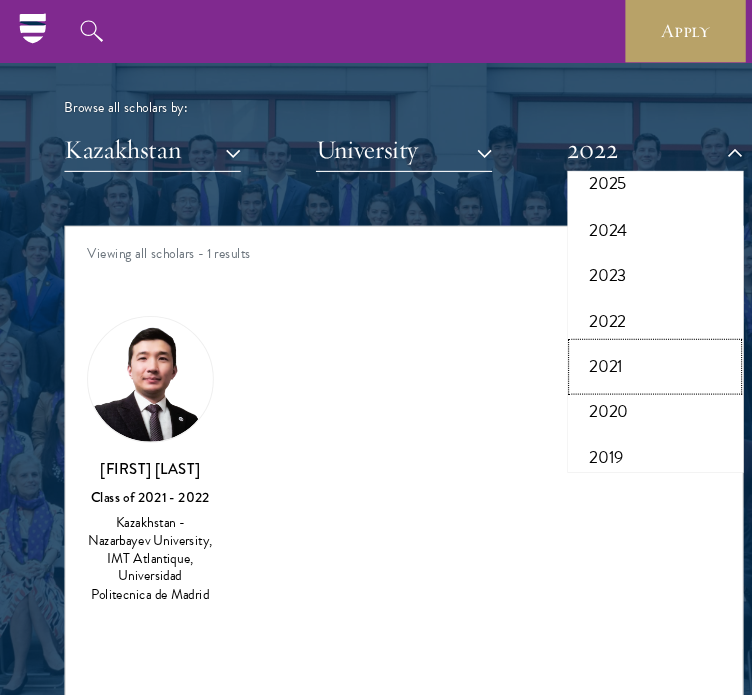 click on "2021" at bounding box center [610, 341] 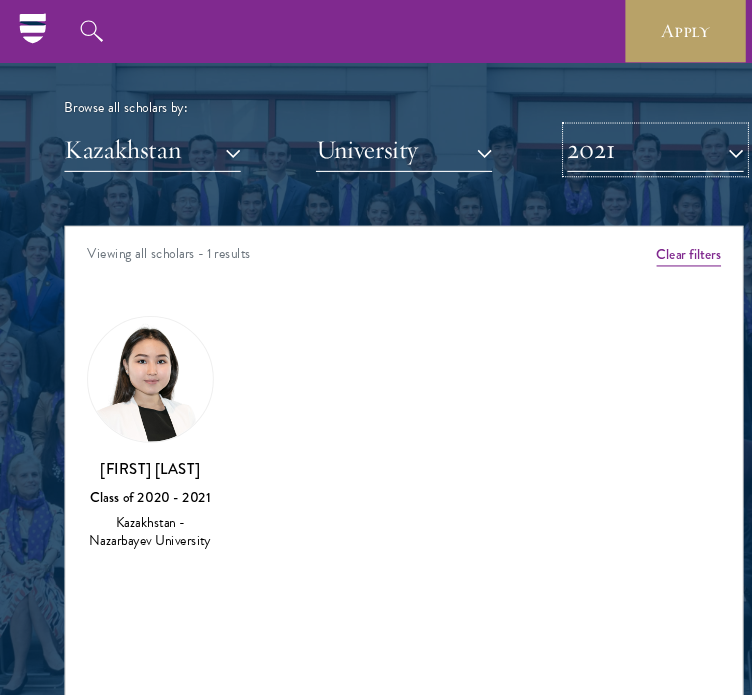 click on "2021" at bounding box center [610, 139] 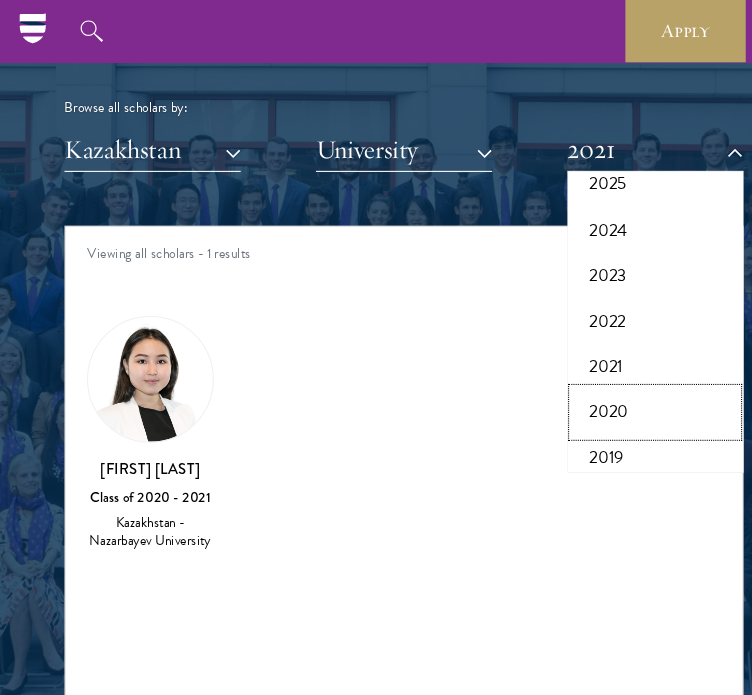 click on "2020" at bounding box center [610, 383] 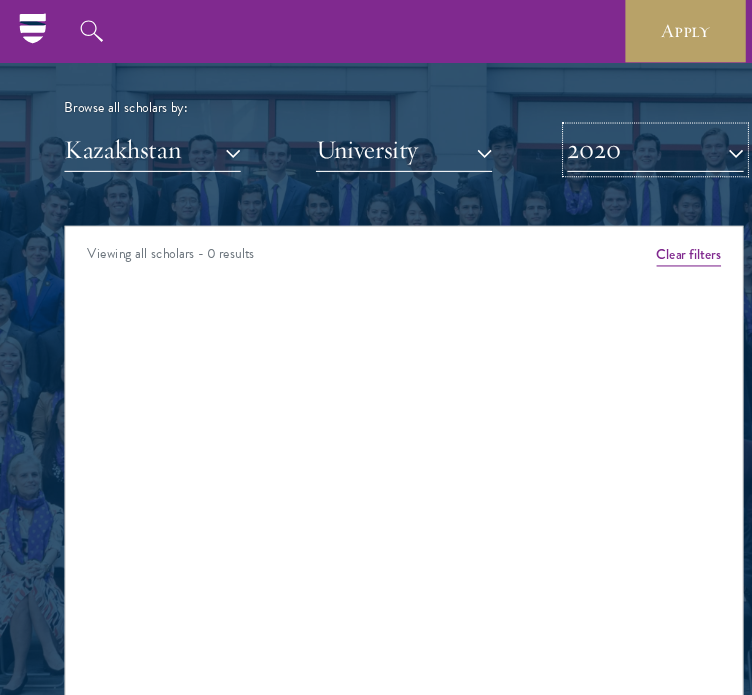 click on "2020" at bounding box center (610, 139) 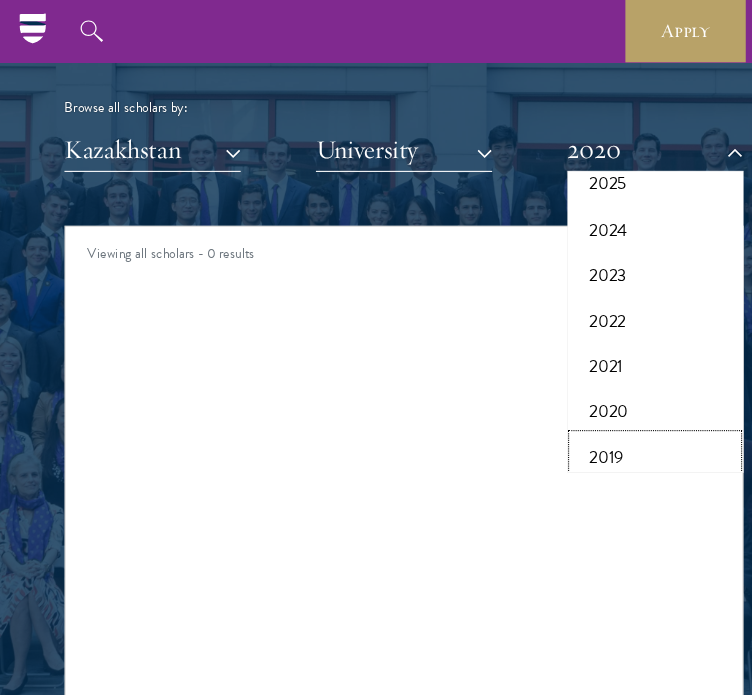 click on "2019" at bounding box center [610, 426] 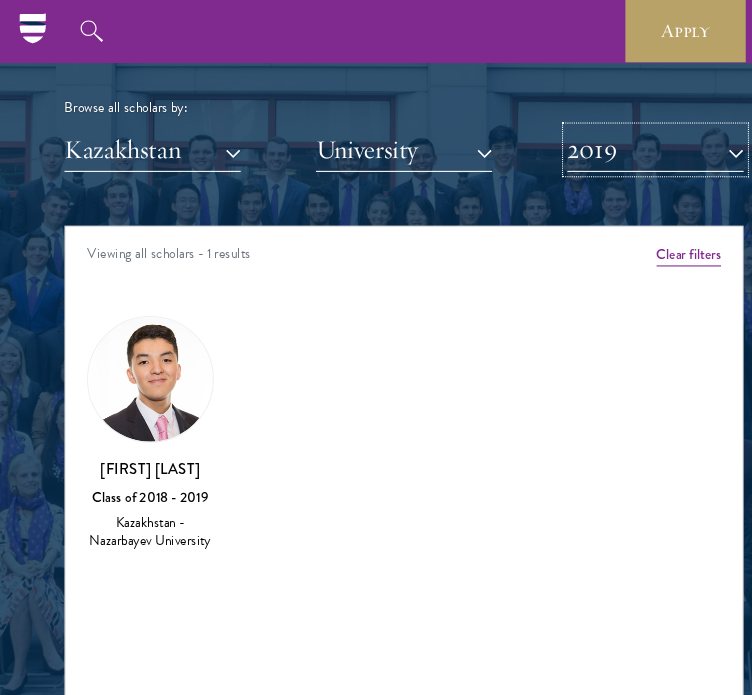 click on "2019" at bounding box center [610, 139] 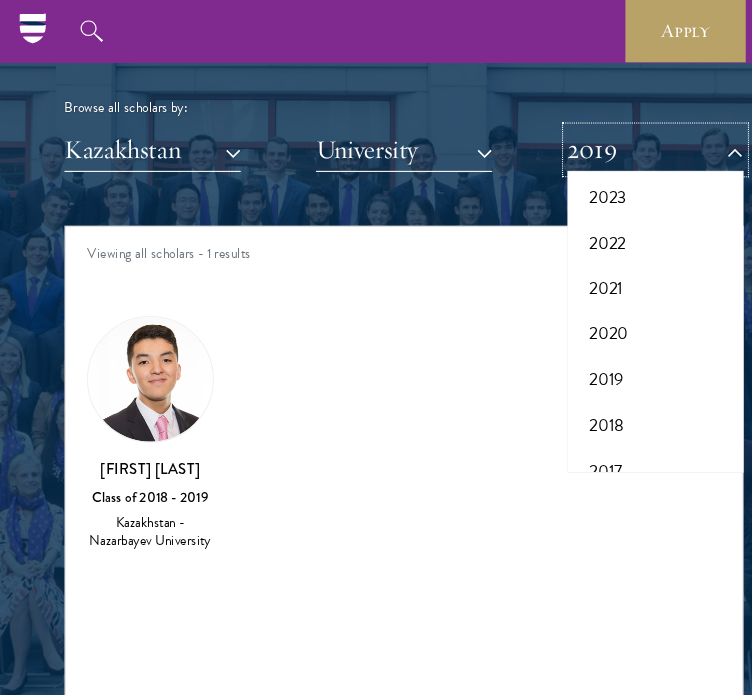 scroll, scrollTop: 201, scrollLeft: 0, axis: vertical 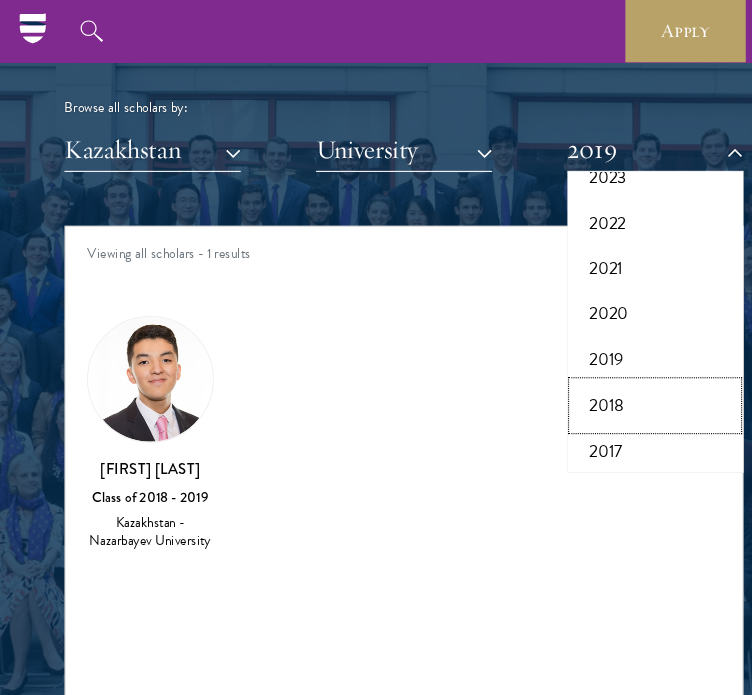 click on "2018" at bounding box center [610, 377] 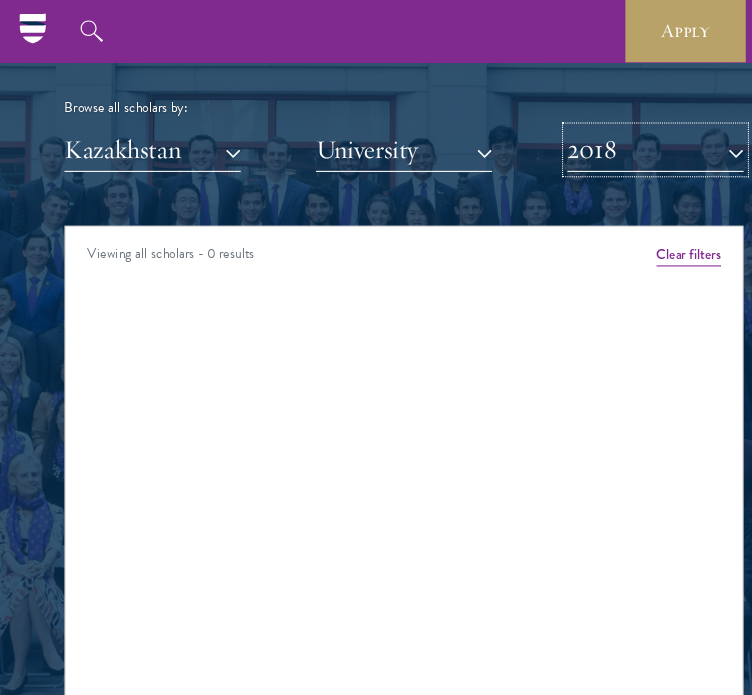 click on "2018" at bounding box center (610, 139) 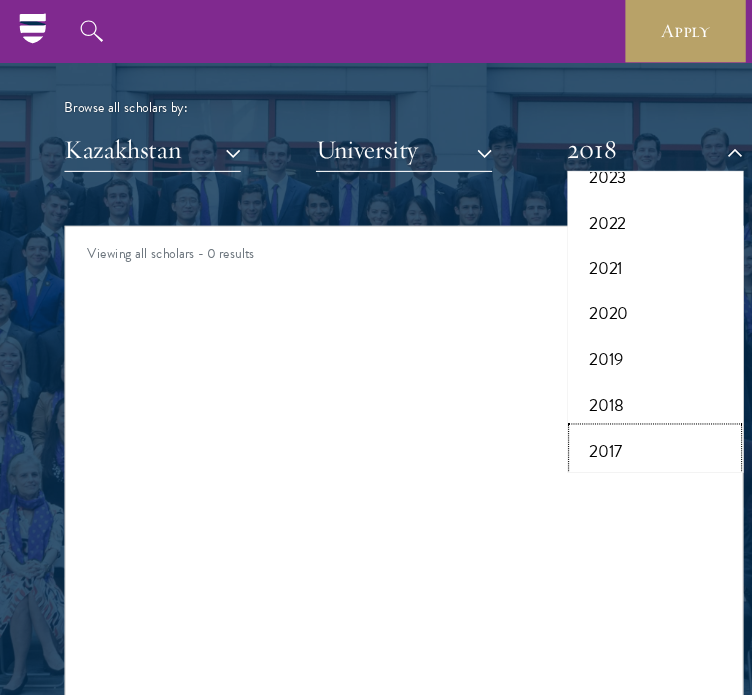 click on "2017" at bounding box center (610, 420) 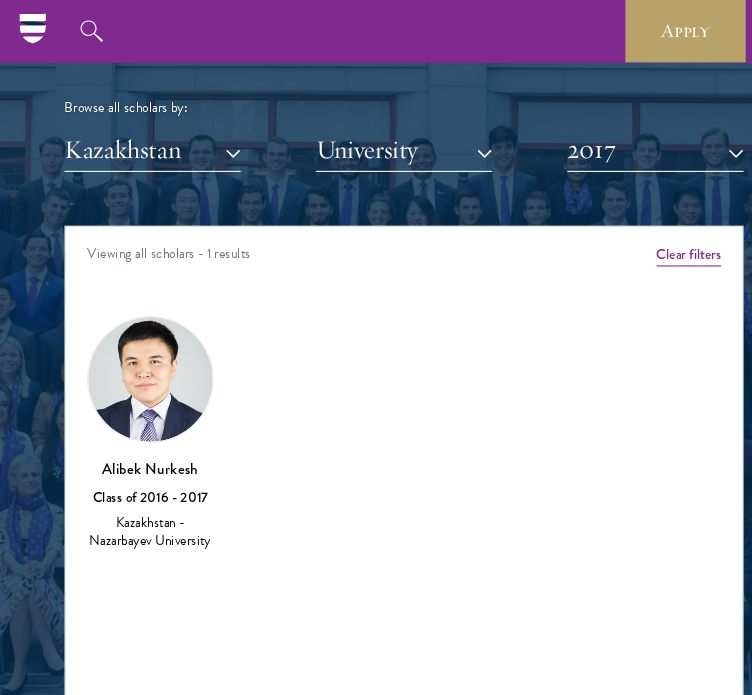 click on "Scholar Directory
Congratulations and welcome to the
Schwarzman Scholars Class of 2026!
Browse all scholars by:
Kazakhstan
All Countries and Regions
Afghanistan
Antigua and Barbuda
Argentina
Armenia
Australia
Austria
Azerbaijan
Bangladesh
Belarus
Benin
Bosnia and Herzegovina
Botswana
Brazil
Burkina Faso
Burundi
Cameroon
Canada
Chile
China
Colombia
cote D'Ivoire
Croatia
Denmark" at bounding box center [376, 312] 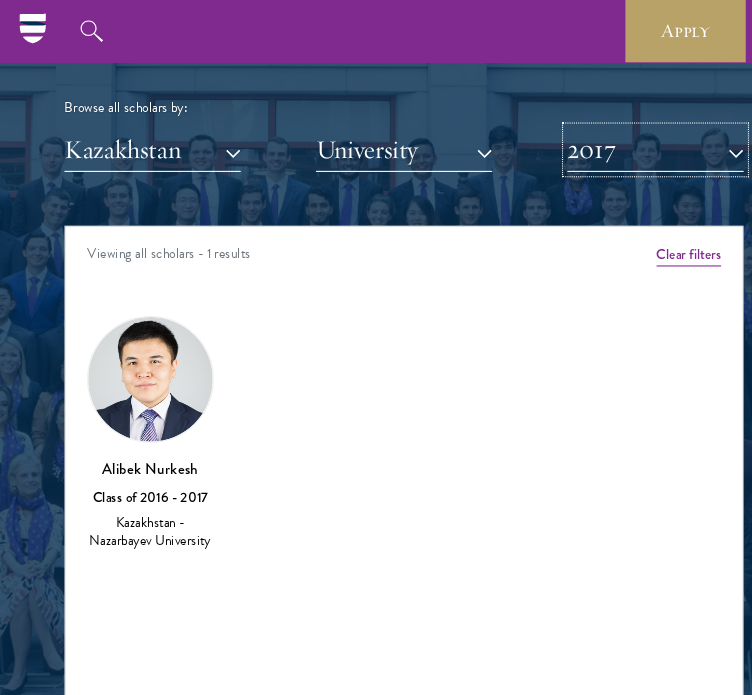 click on "2017" at bounding box center [610, 139] 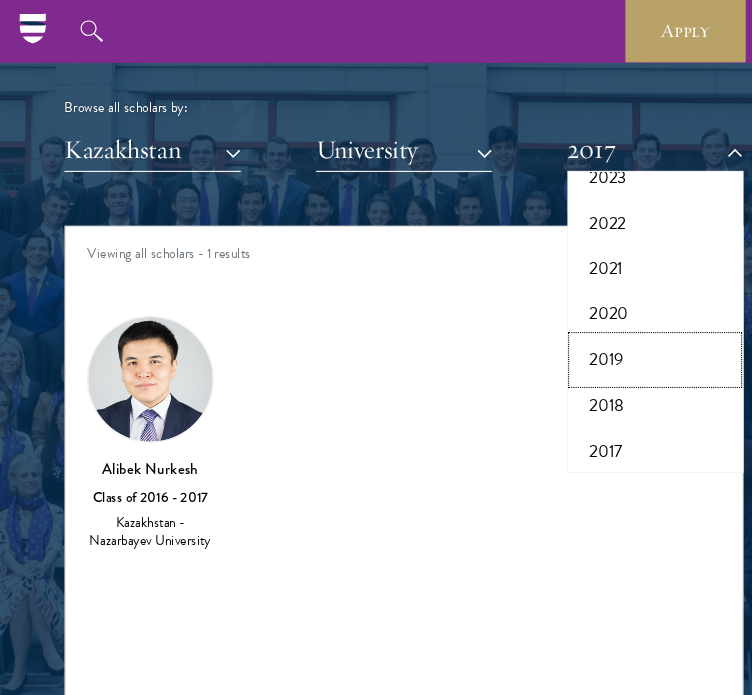 click on "2019" at bounding box center [610, 335] 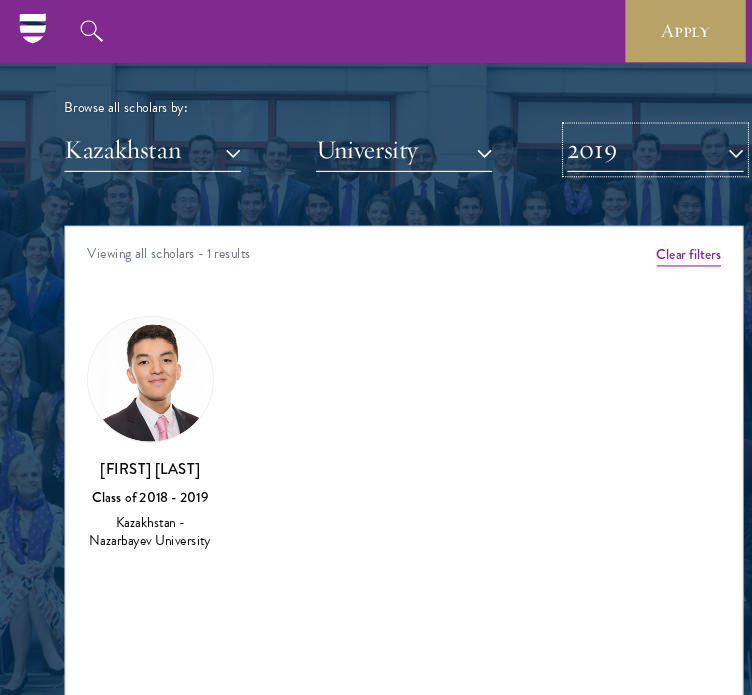 click on "2019" at bounding box center (610, 139) 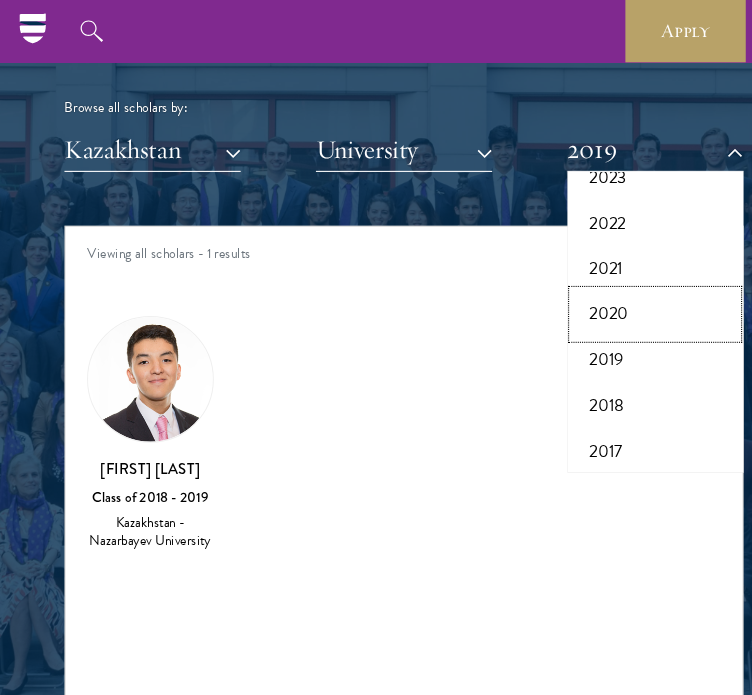 click on "2020" at bounding box center (610, 292) 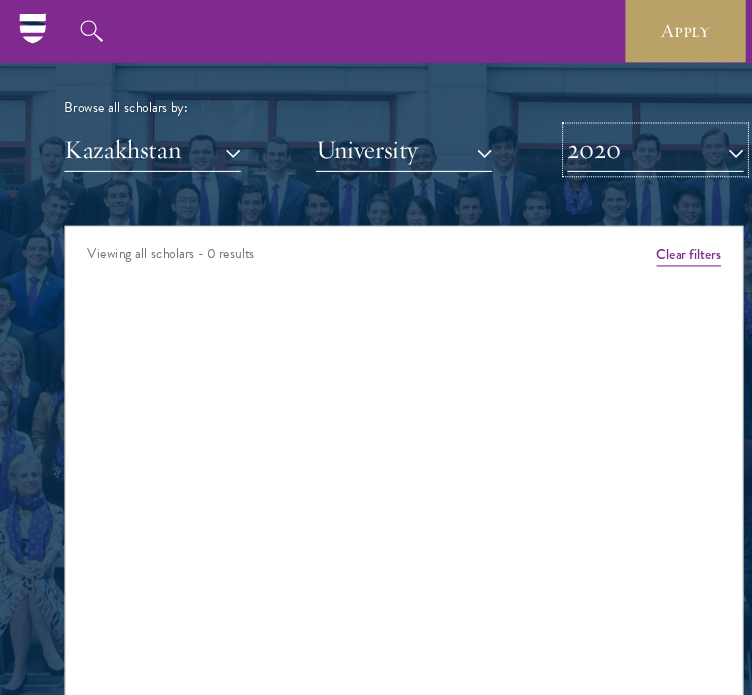 click on "2020" at bounding box center [610, 139] 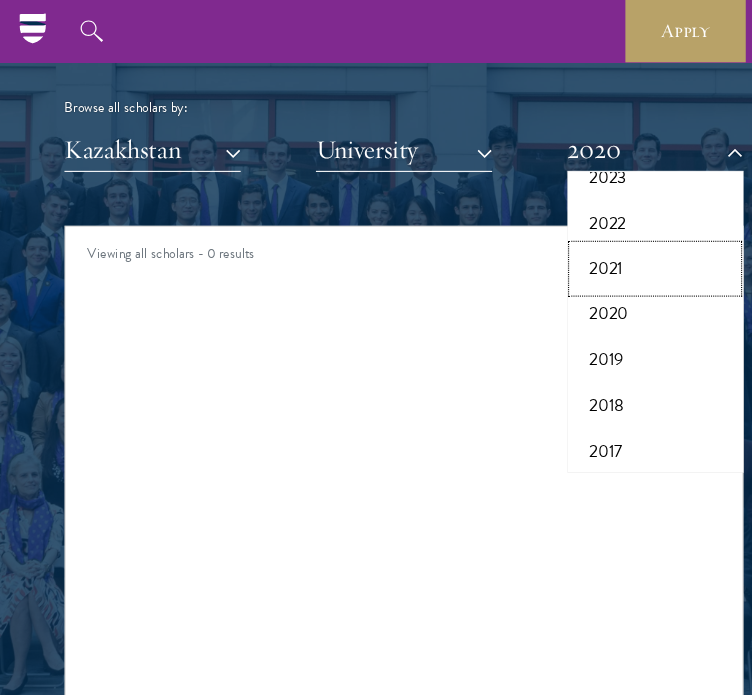 click on "2021" at bounding box center (610, 250) 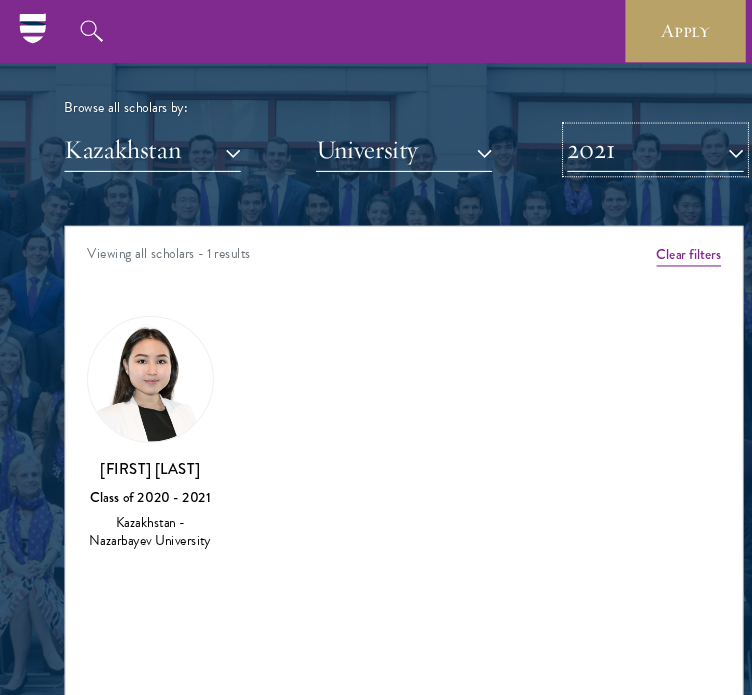 click on "2021" at bounding box center (610, 139) 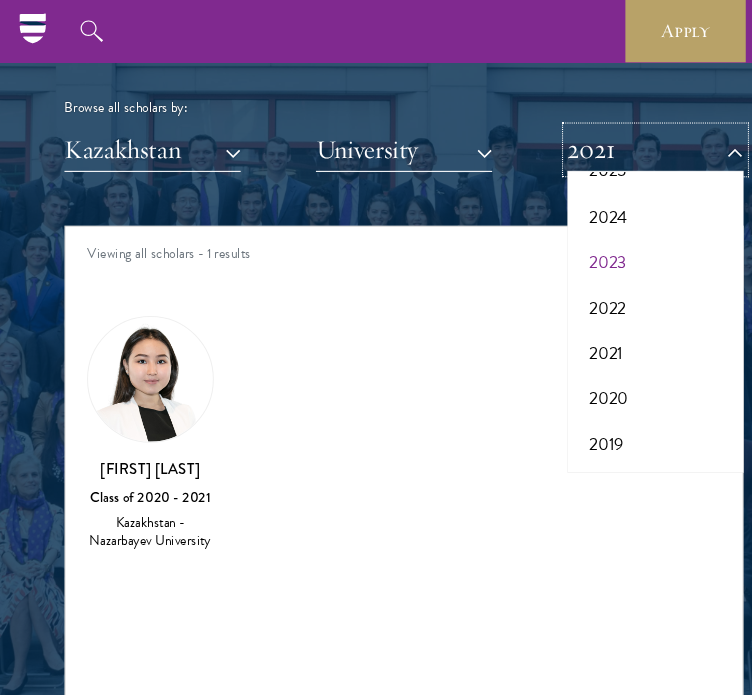 scroll, scrollTop: 45, scrollLeft: 0, axis: vertical 